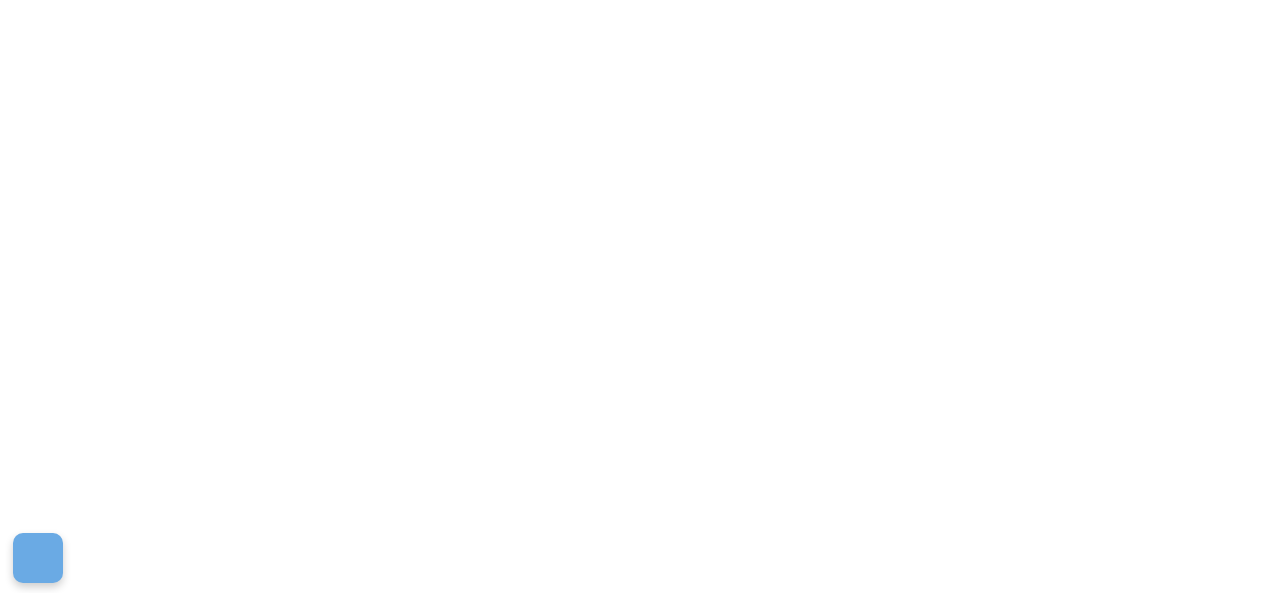scroll, scrollTop: 0, scrollLeft: 0, axis: both 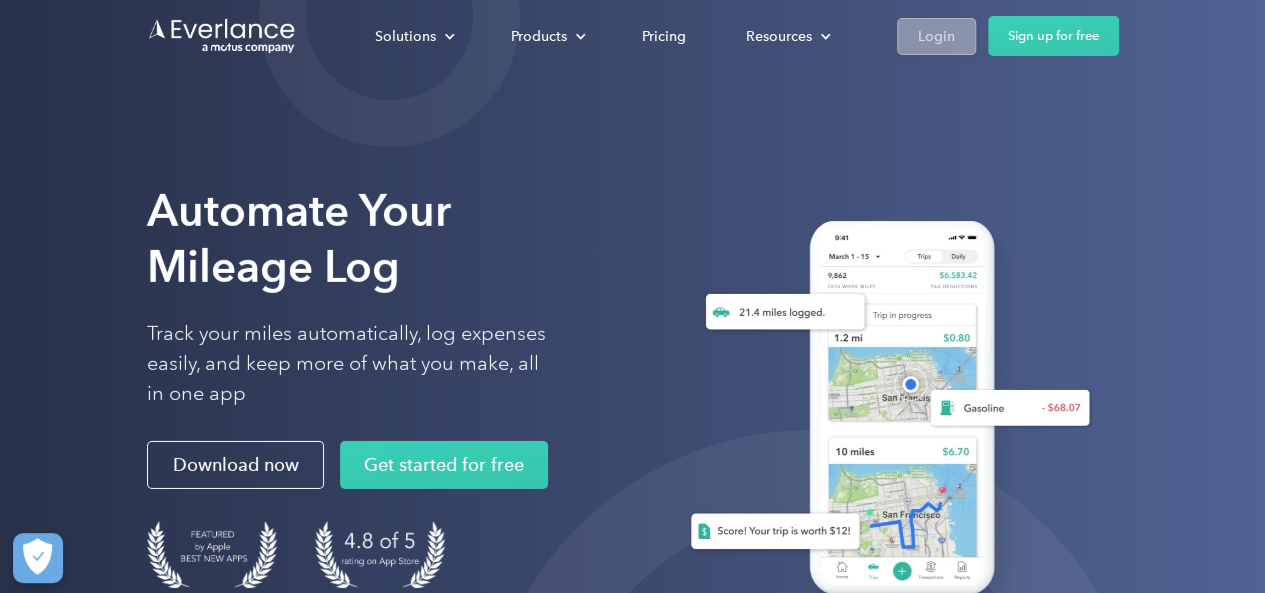 click on "Login" at bounding box center (936, 36) 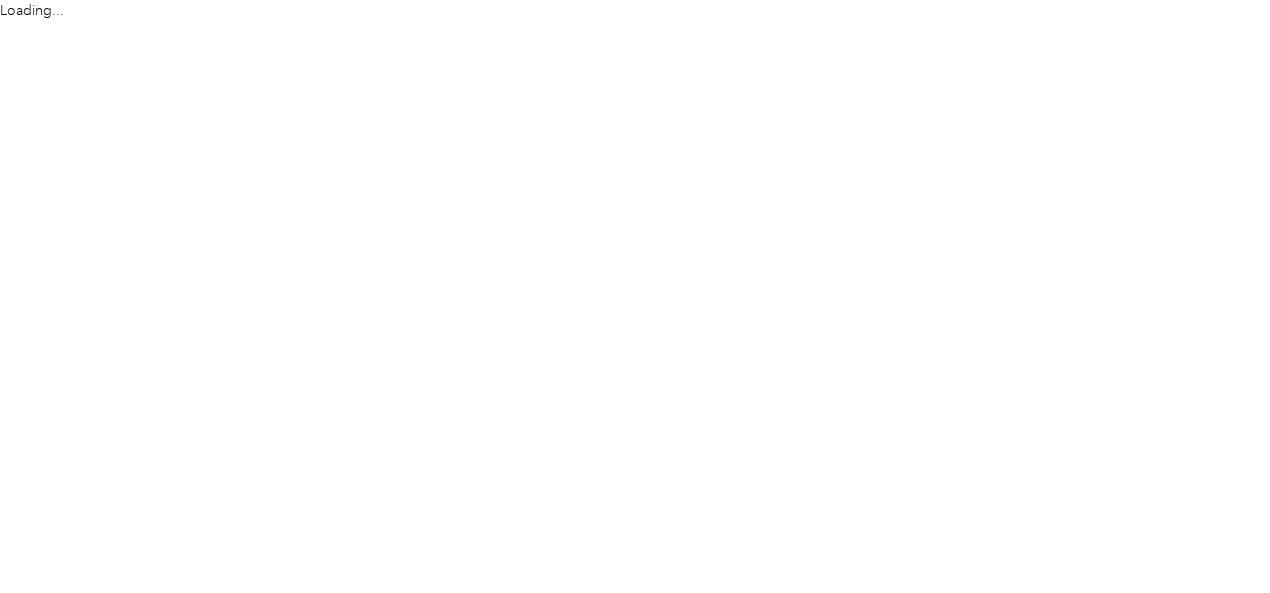 scroll, scrollTop: 0, scrollLeft: 0, axis: both 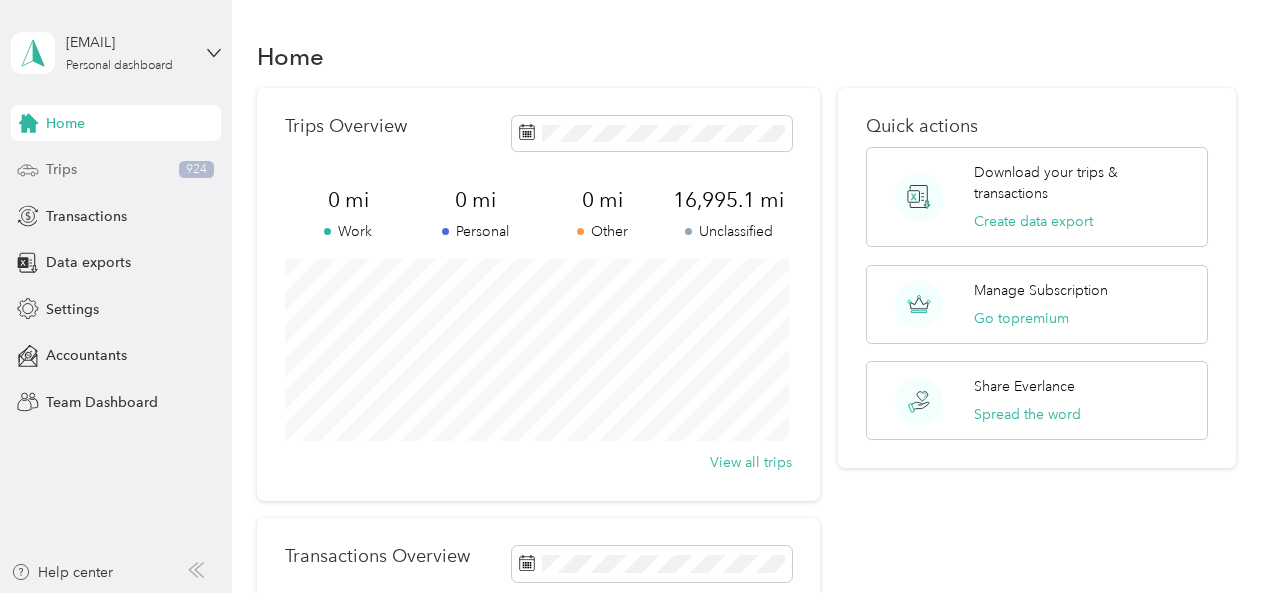 click on "Trips 924" at bounding box center [116, 170] 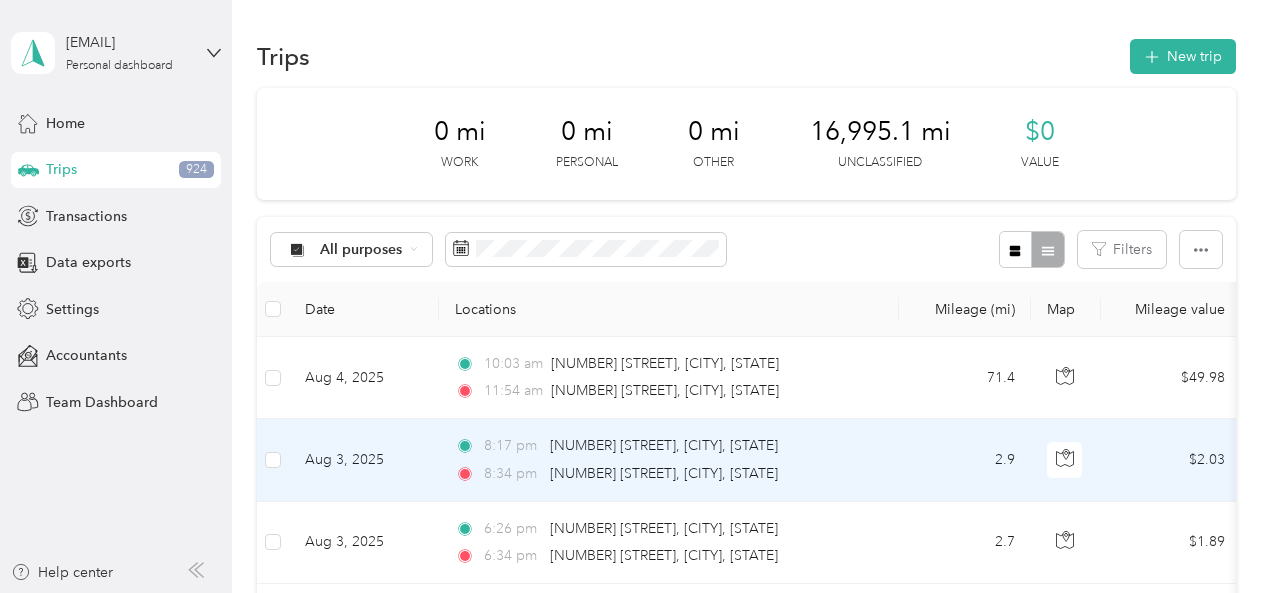 scroll, scrollTop: 72, scrollLeft: 0, axis: vertical 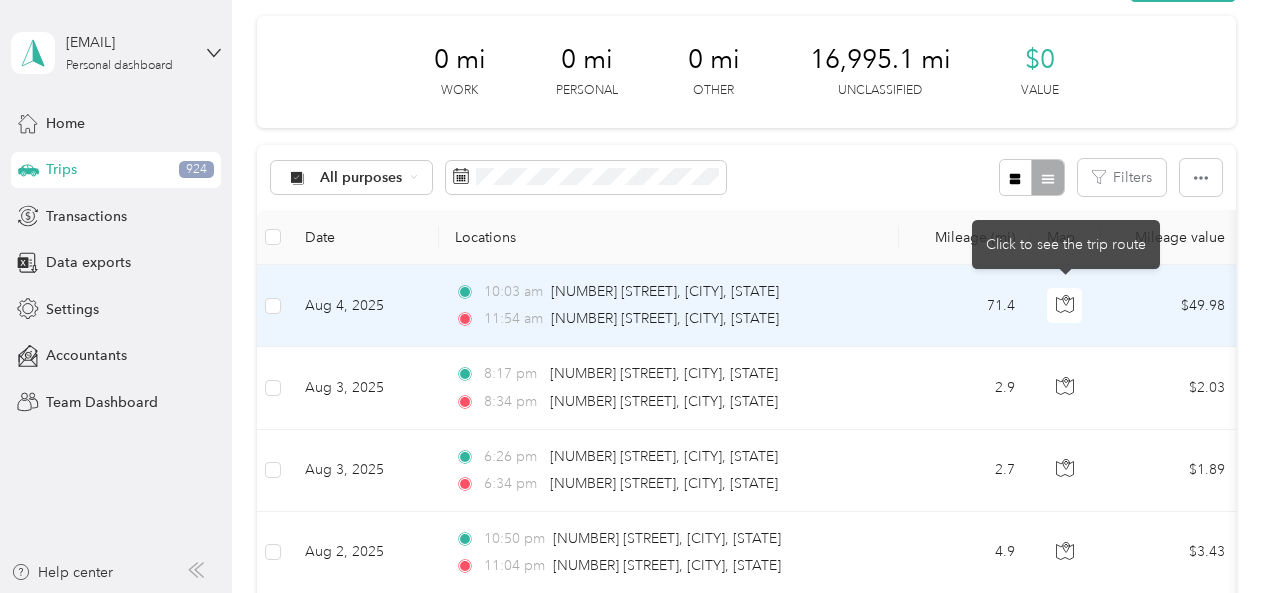 click on "$49.98" at bounding box center (1171, 306) 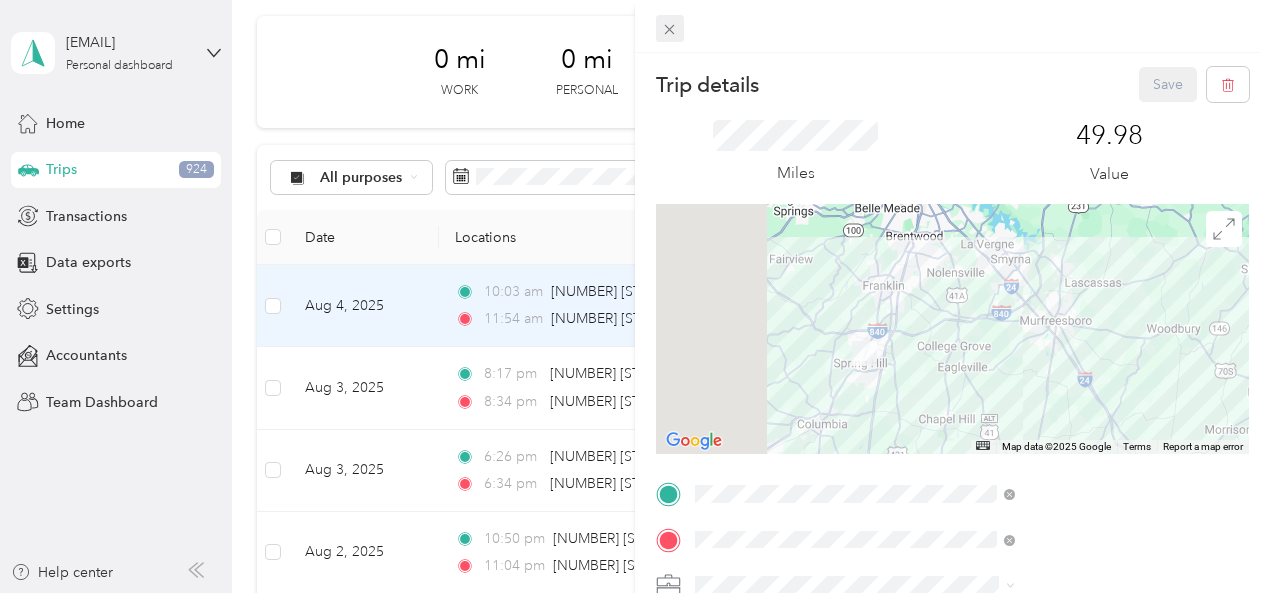 click 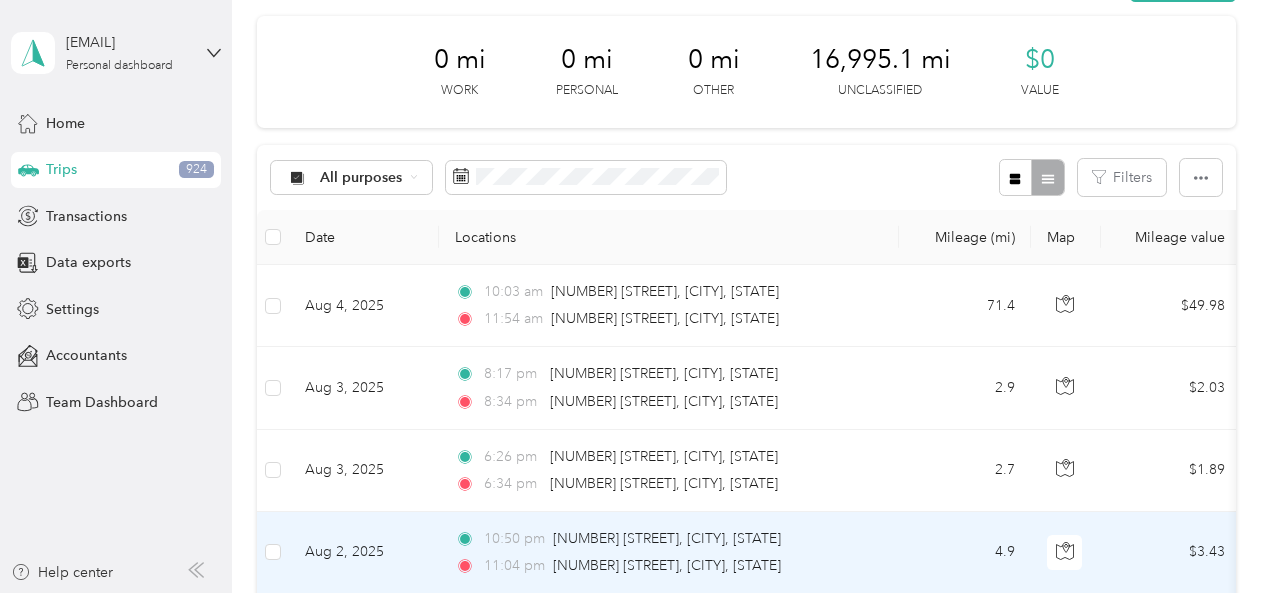 click on "$3.43" at bounding box center [1171, 553] 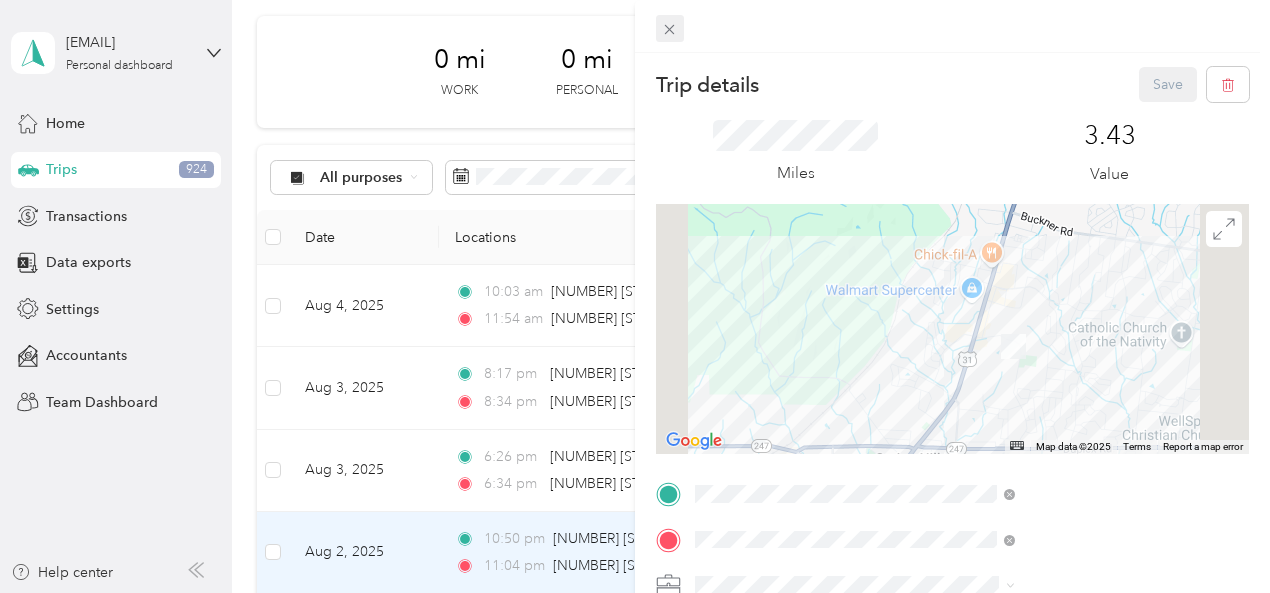 click 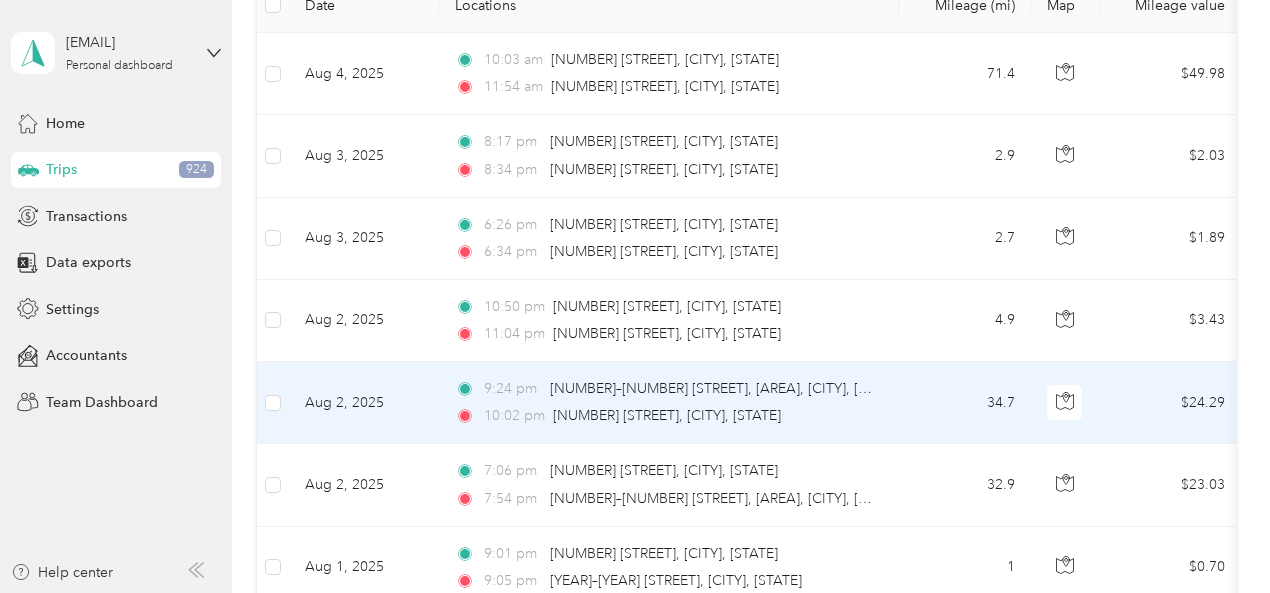 scroll, scrollTop: 309, scrollLeft: 0, axis: vertical 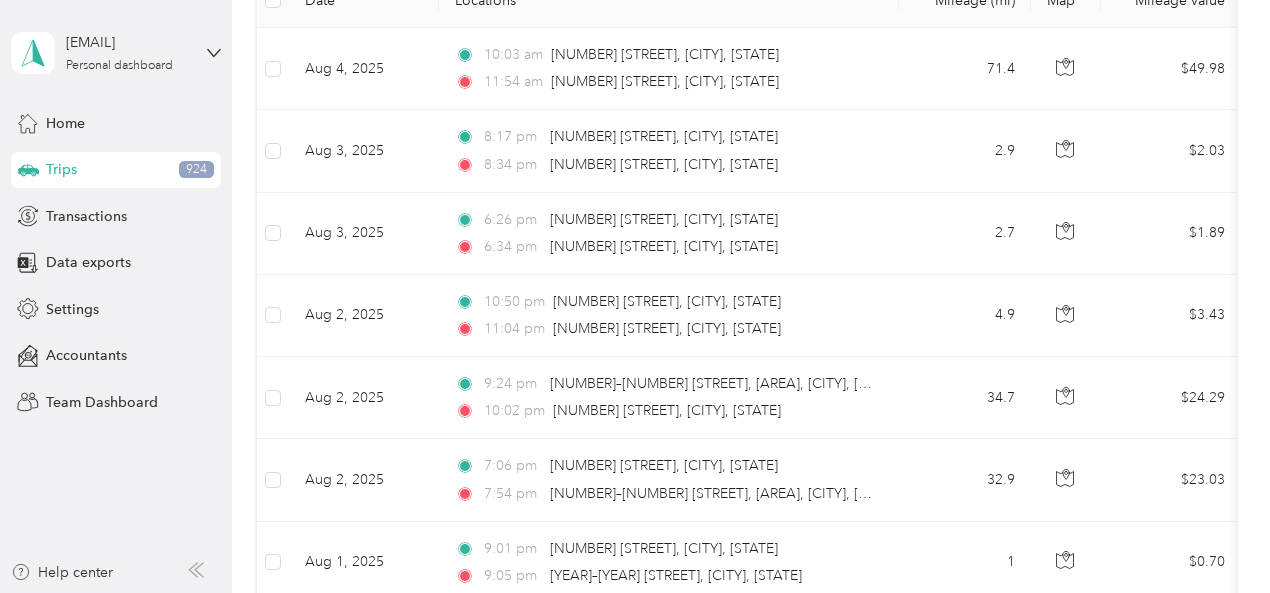 click on "Mileage (mi)" at bounding box center (965, 0) 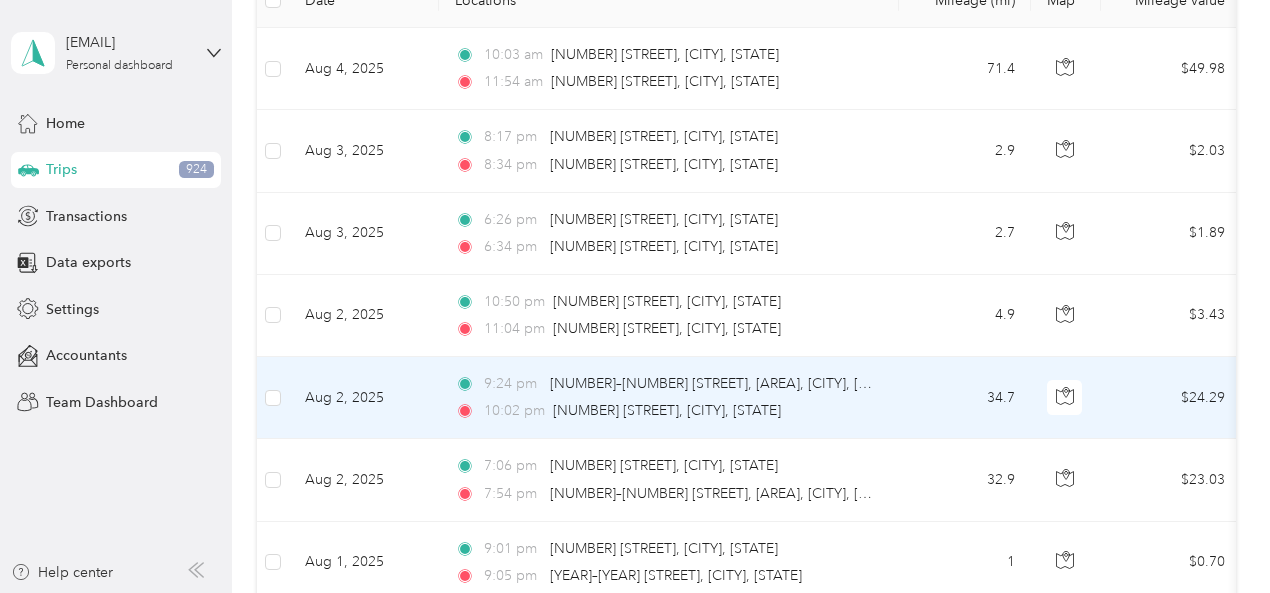 click on "$24.29" at bounding box center [1171, 398] 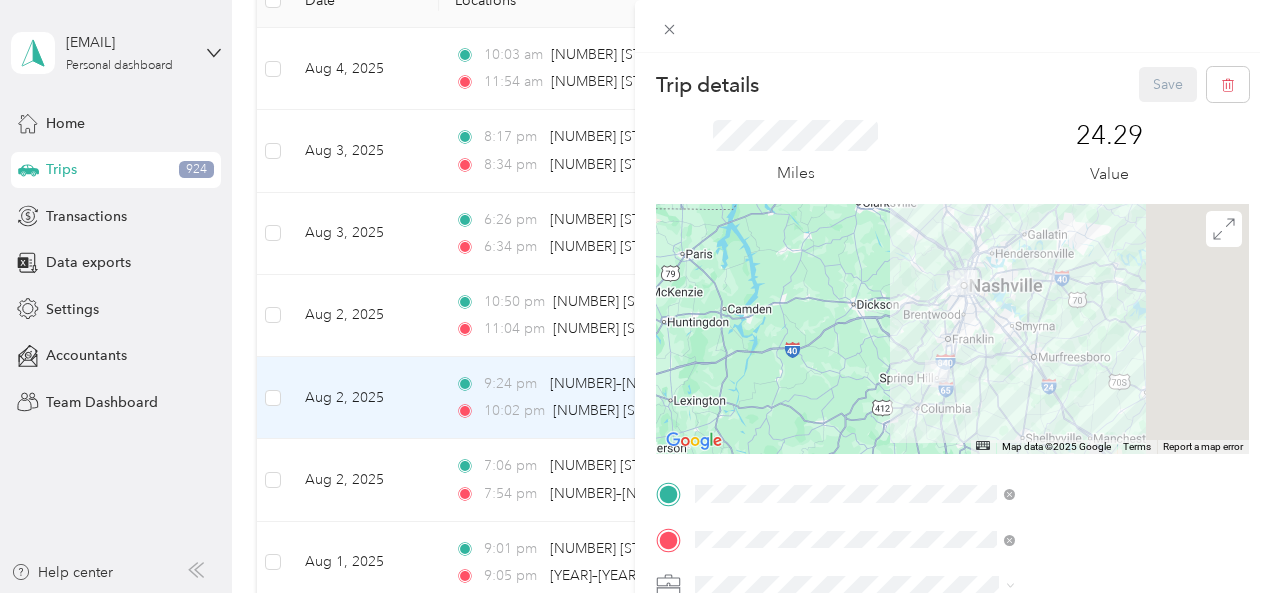 click on "Trip details Save This trip cannot be edited because it is either under review, approved, or paid. Contact your Team Manager to edit it. Miles 24.29 Value  ← Move left → Move right ↑ Move up ↓ Move down + Zoom in - Zoom out Home Jump left by 75% End Jump right by 75% Page Up Jump up by 75% Page Down Jump down by 75% Map Data Map data ©2025 Google Map data ©2025 Google 20 km  Click to toggle between metric and imperial units Terms Report a map error TO Add photo" at bounding box center [635, 296] 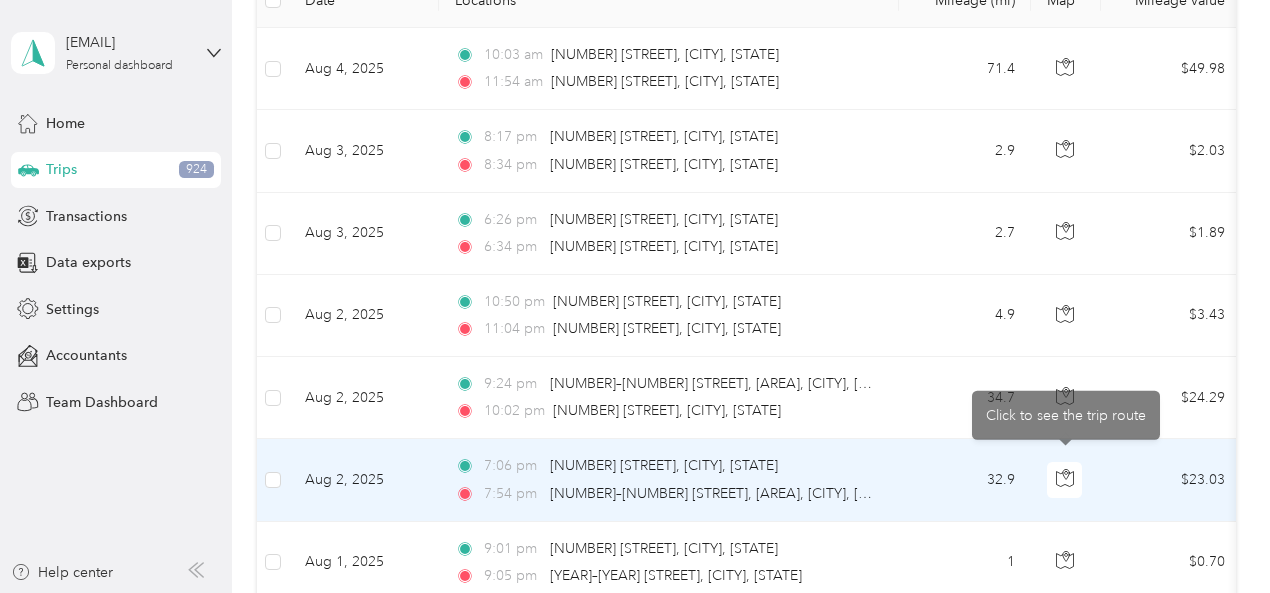 click on "$23.03" at bounding box center (1171, 480) 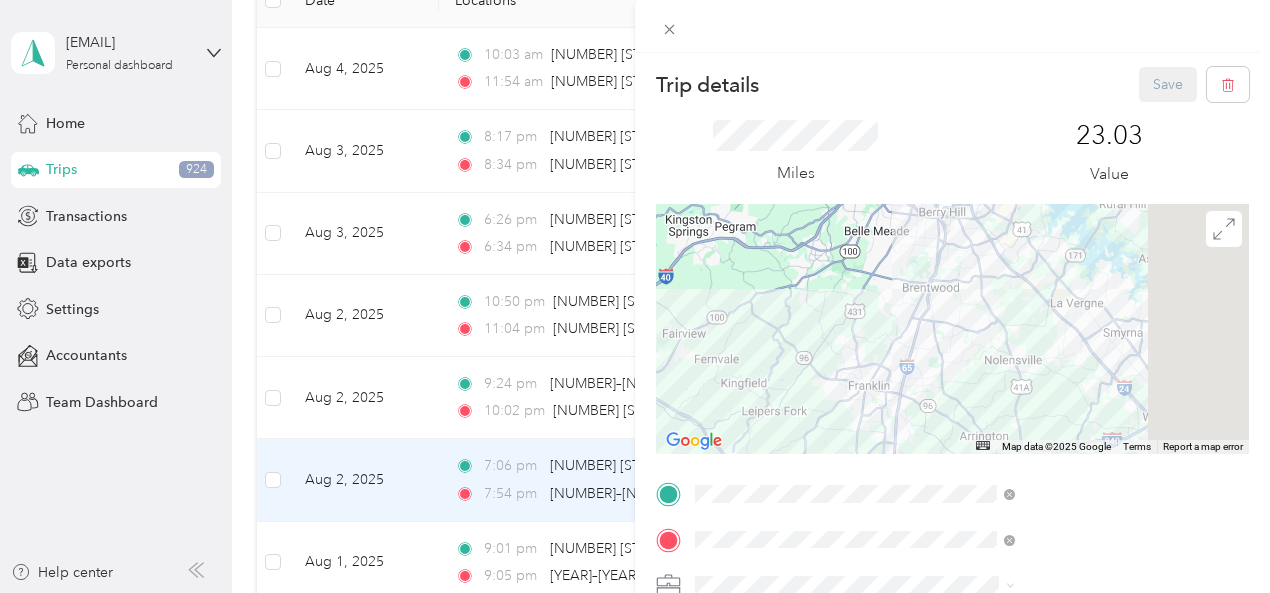 drag, startPoint x: 1066, startPoint y: 306, endPoint x: 1048, endPoint y: 389, distance: 84.92938 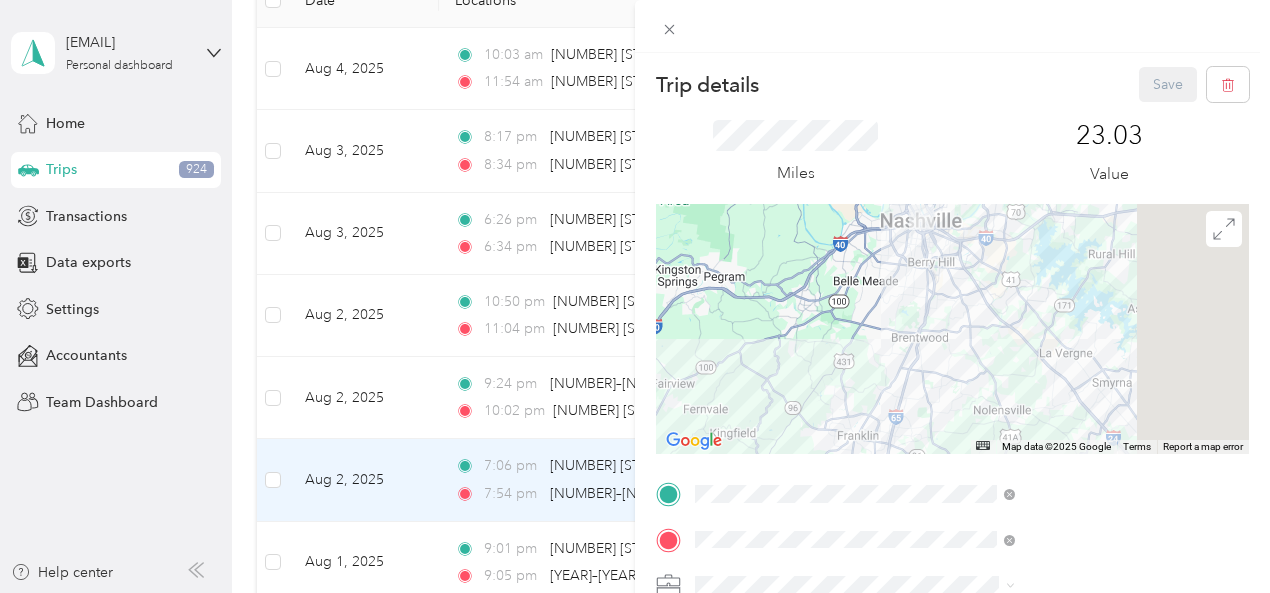 drag, startPoint x: 1048, startPoint y: 389, endPoint x: 1034, endPoint y: 465, distance: 77.27872 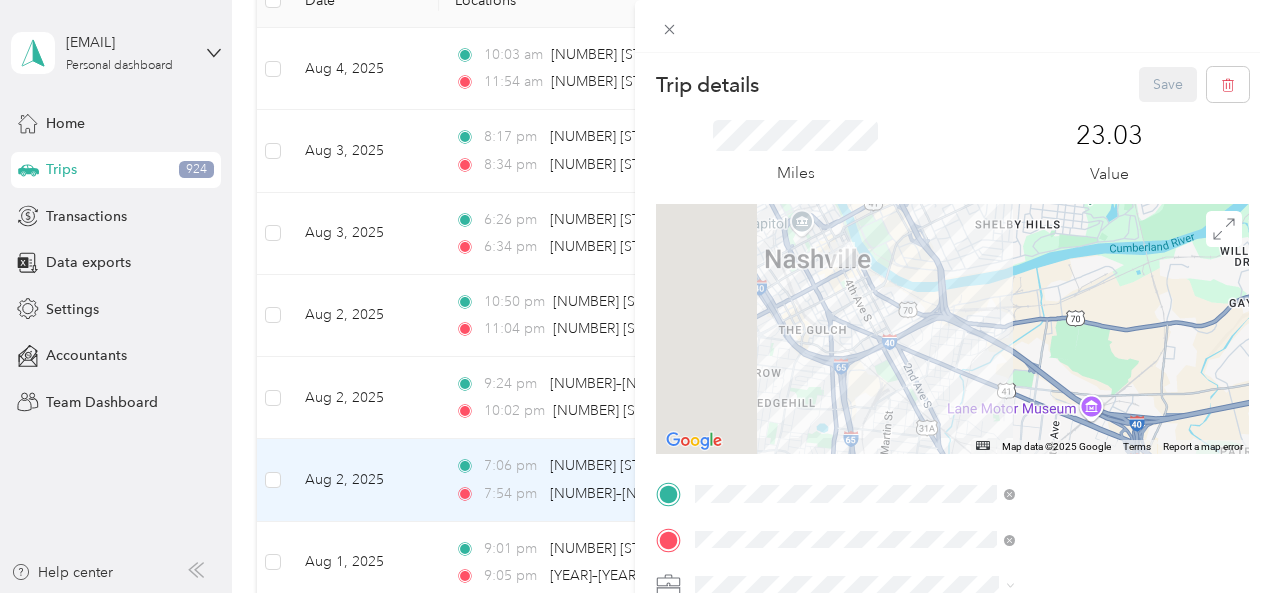drag, startPoint x: 1004, startPoint y: 248, endPoint x: 1027, endPoint y: 358, distance: 112.37882 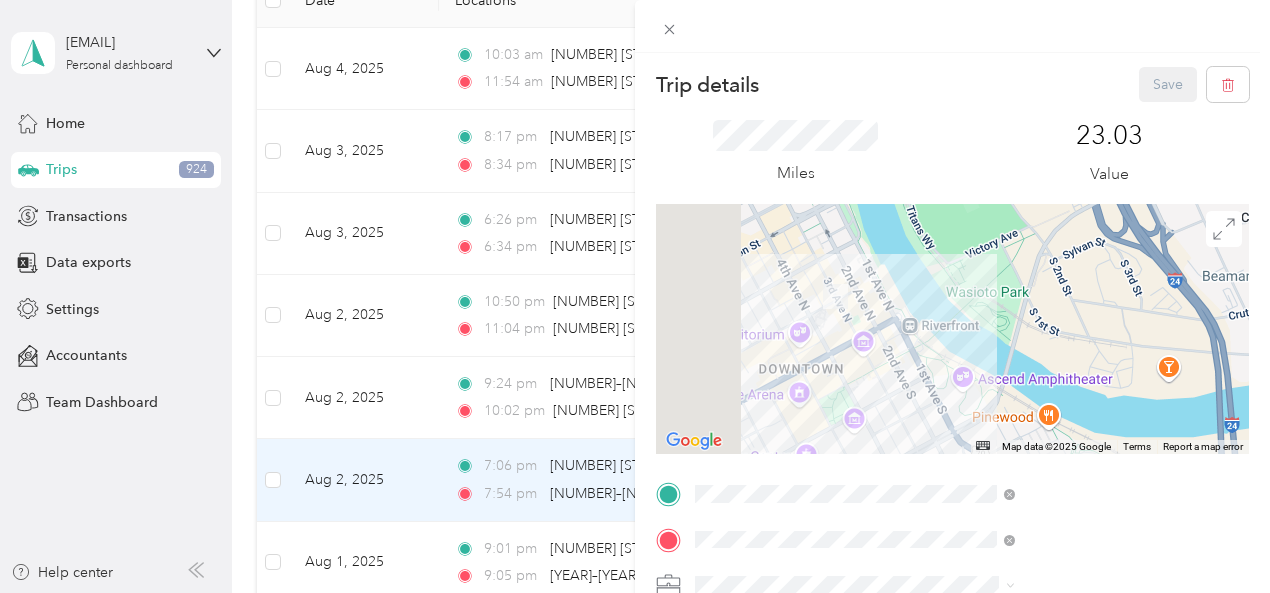 drag, startPoint x: 892, startPoint y: 335, endPoint x: 909, endPoint y: 379, distance: 47.169907 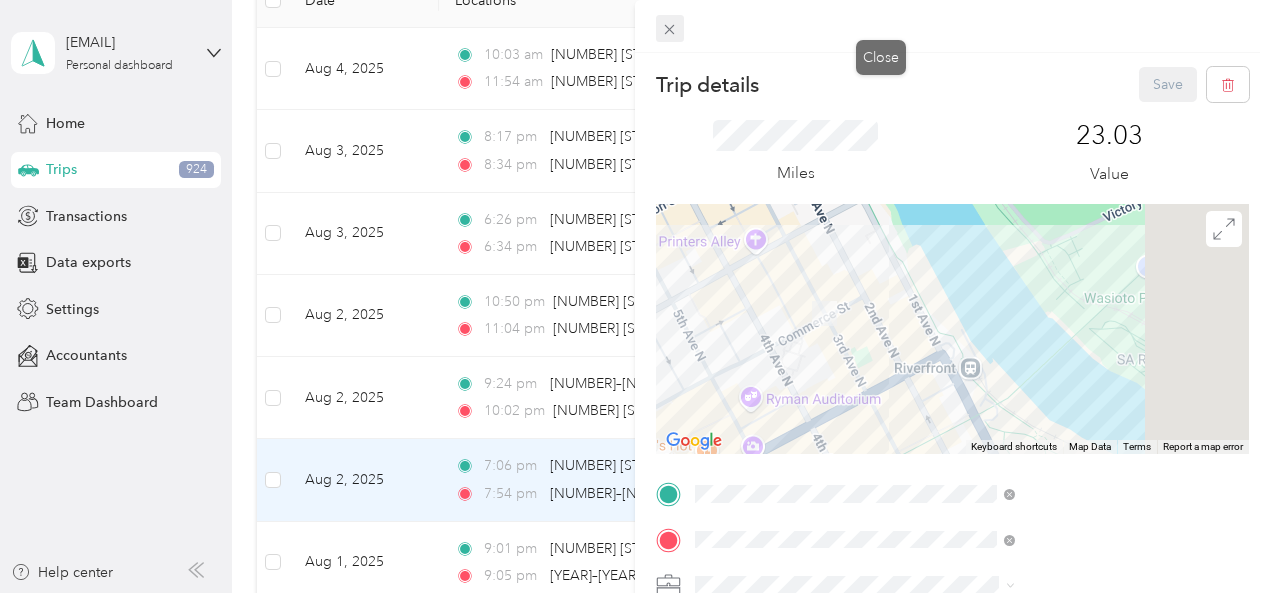 click 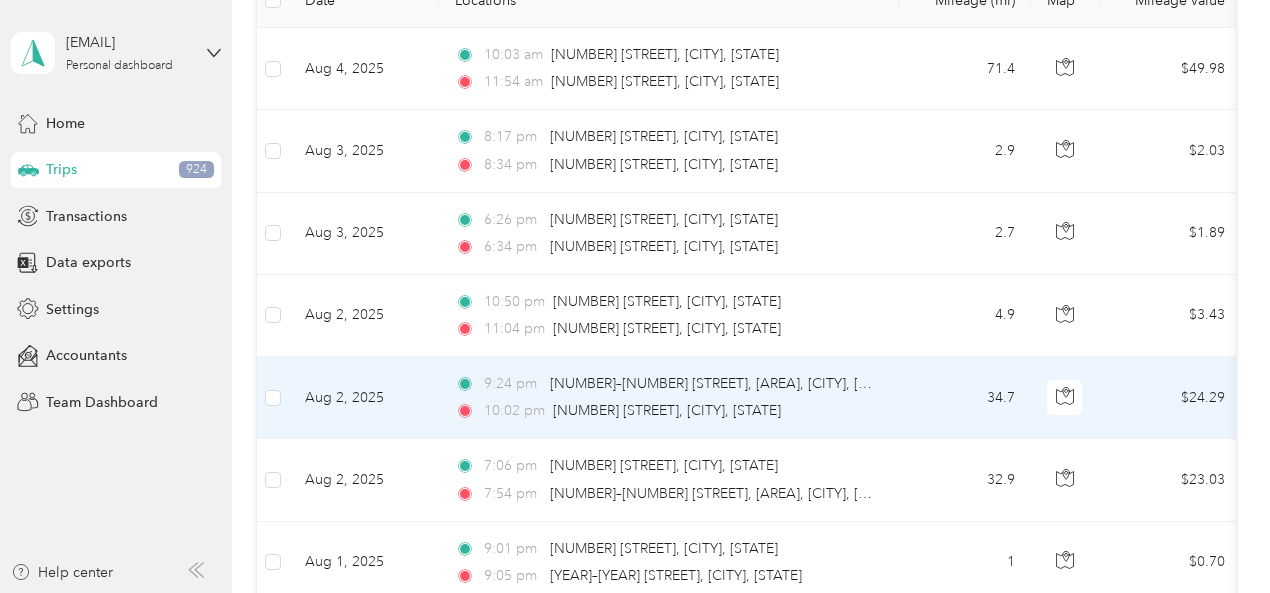click on "34.7" at bounding box center (965, 398) 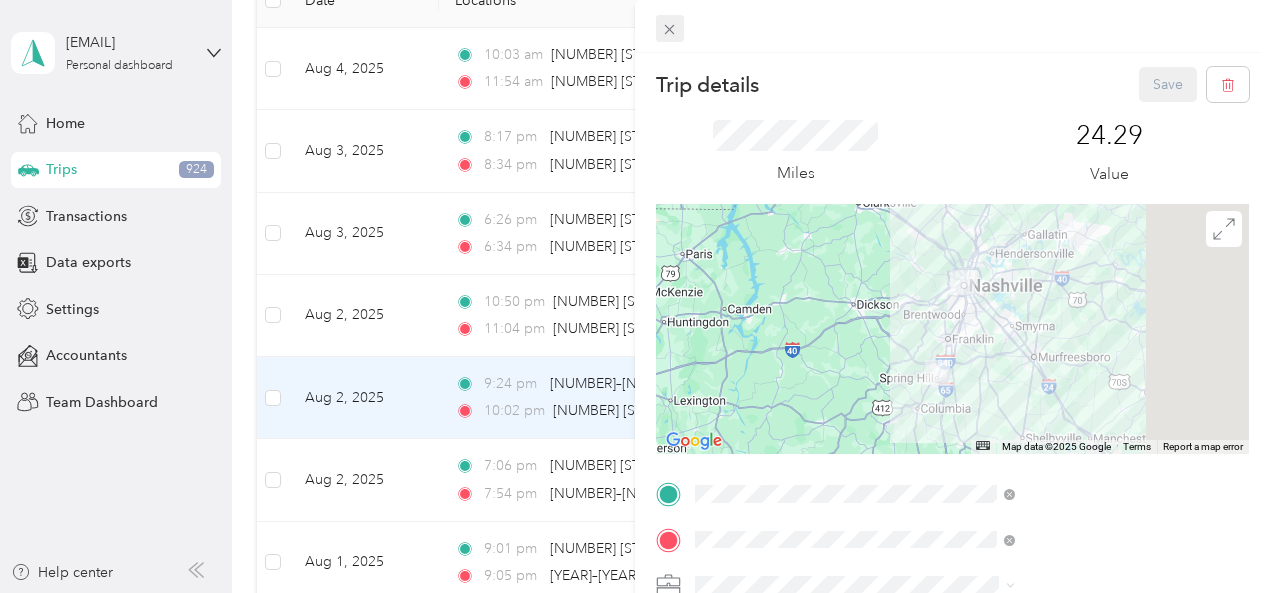 click 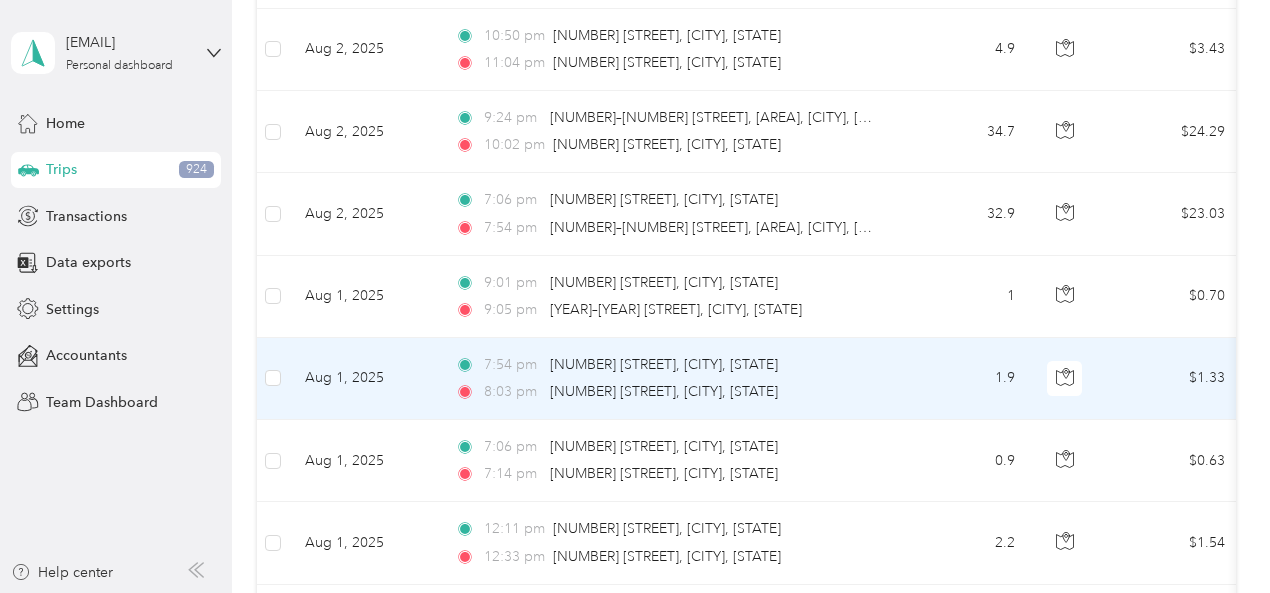 scroll, scrollTop: 577, scrollLeft: 0, axis: vertical 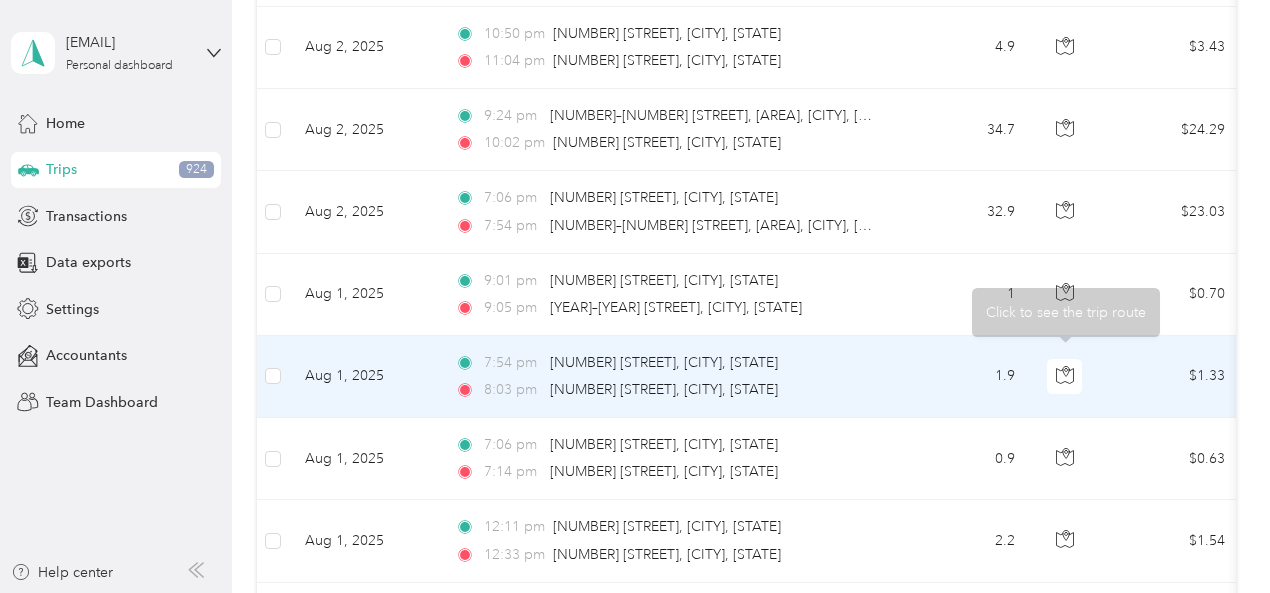 click on "$1.33" at bounding box center (1171, 377) 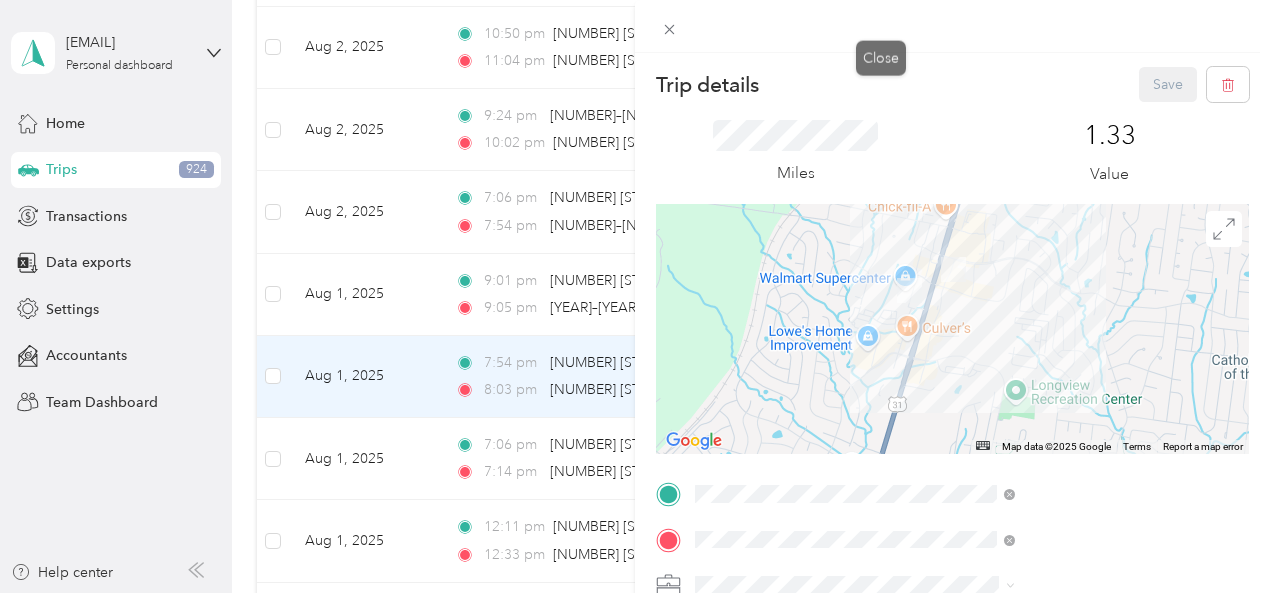 click 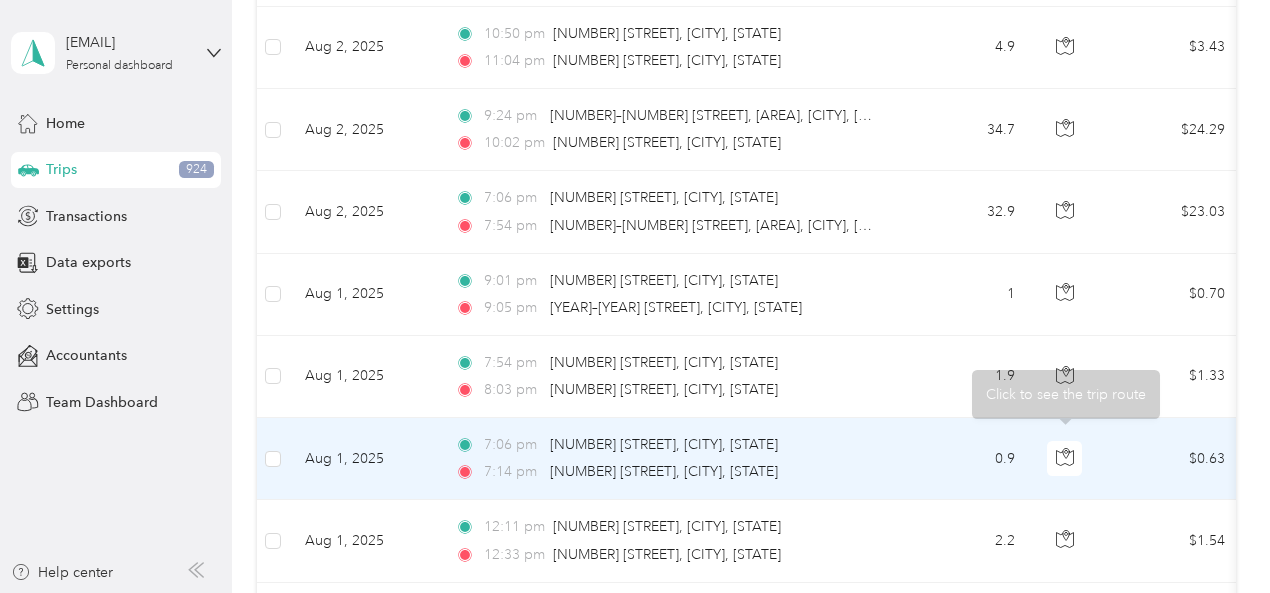click on "$0.63" at bounding box center [1171, 459] 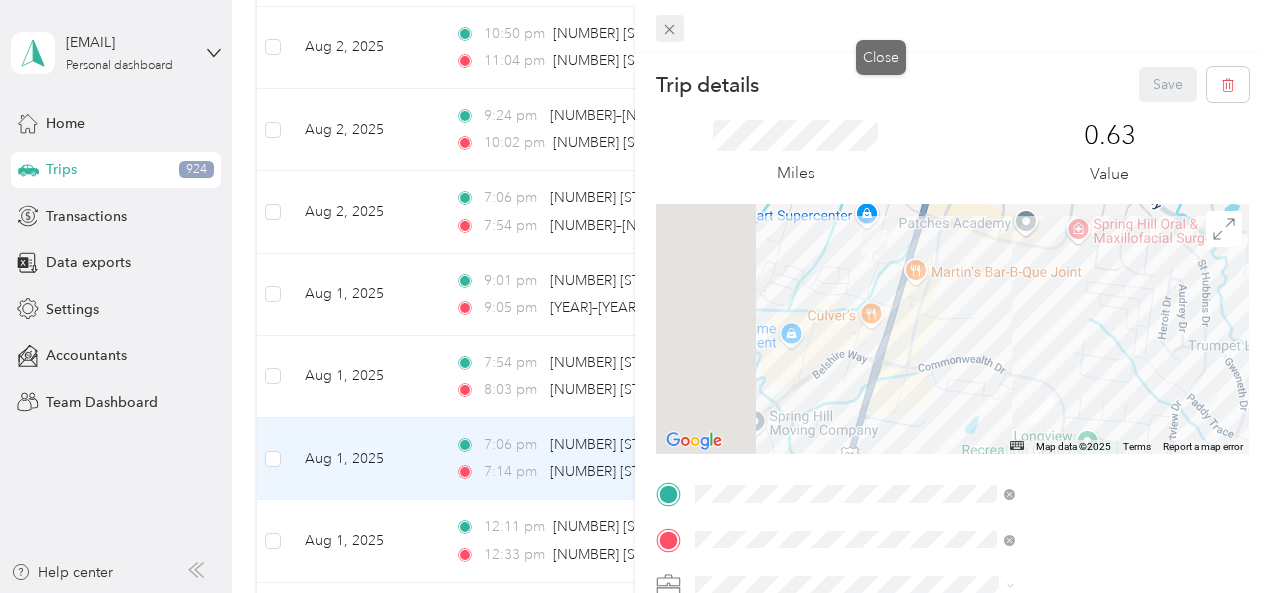 click 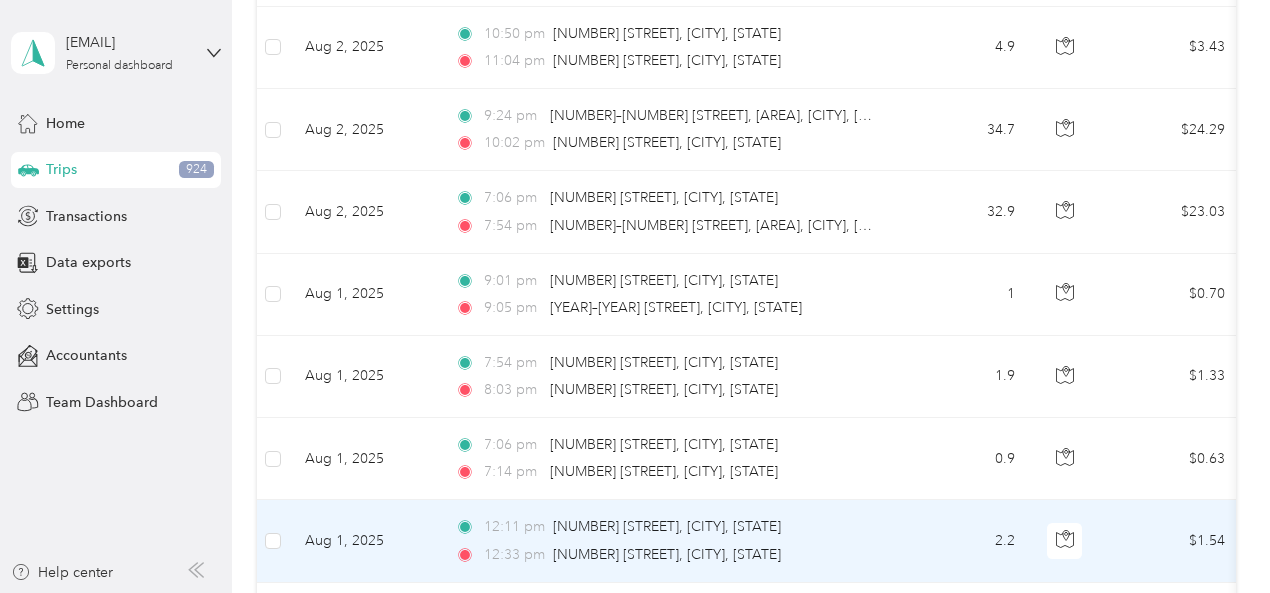 click on "[TIME] [NUMBER] [STREET], [CITY], [STATE] [TIME] [NUMBER] [STREET], [CITY], [STATE]" at bounding box center [669, 541] 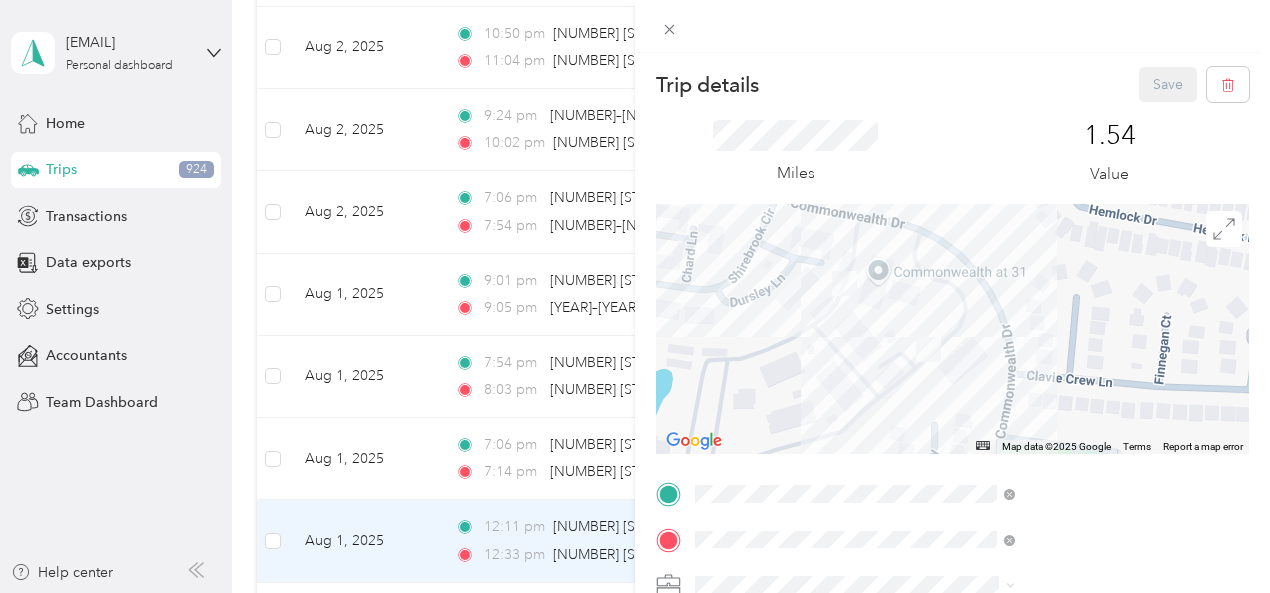 drag, startPoint x: 1033, startPoint y: 373, endPoint x: 1046, endPoint y: 176, distance: 197.42847 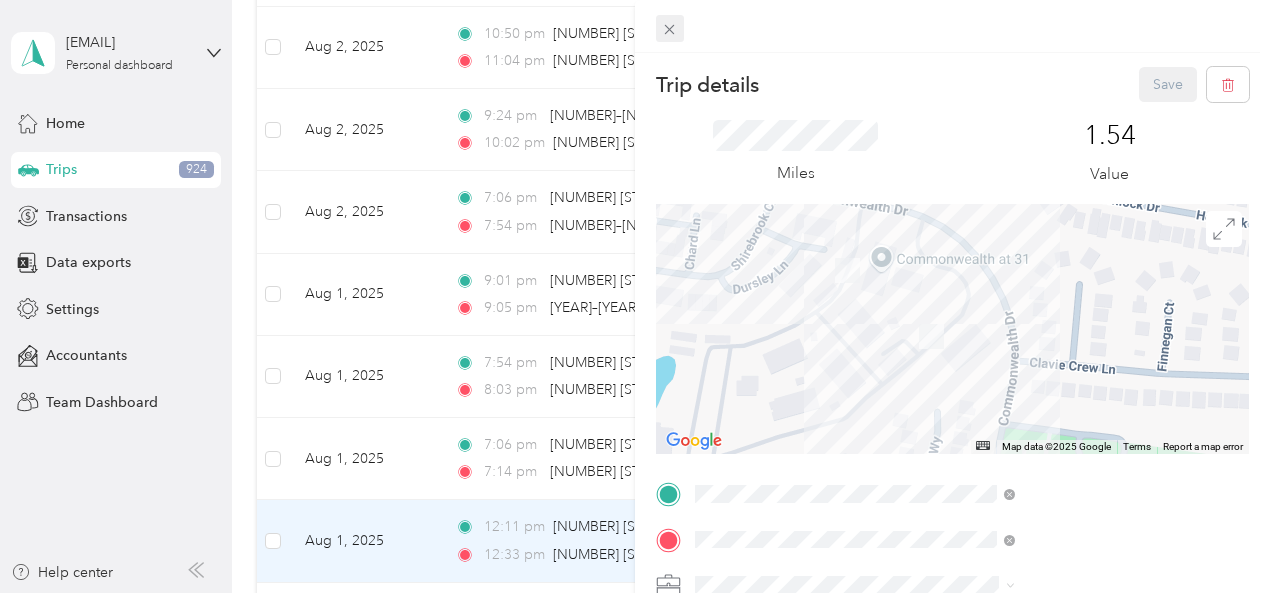 click 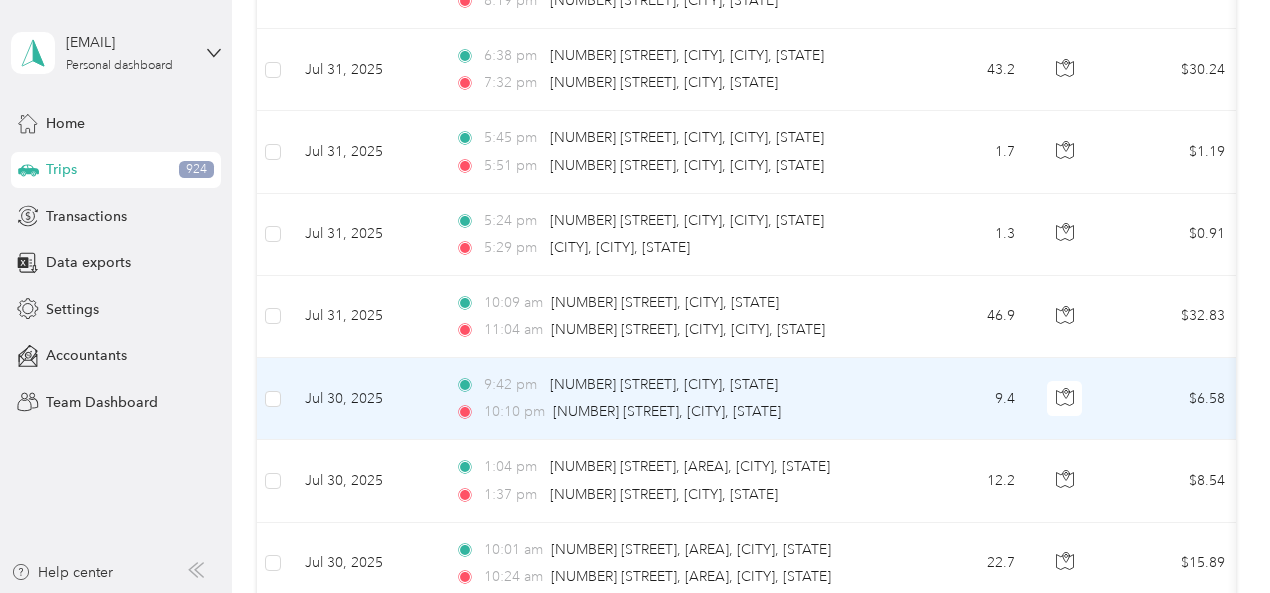 scroll, scrollTop: 1302, scrollLeft: 0, axis: vertical 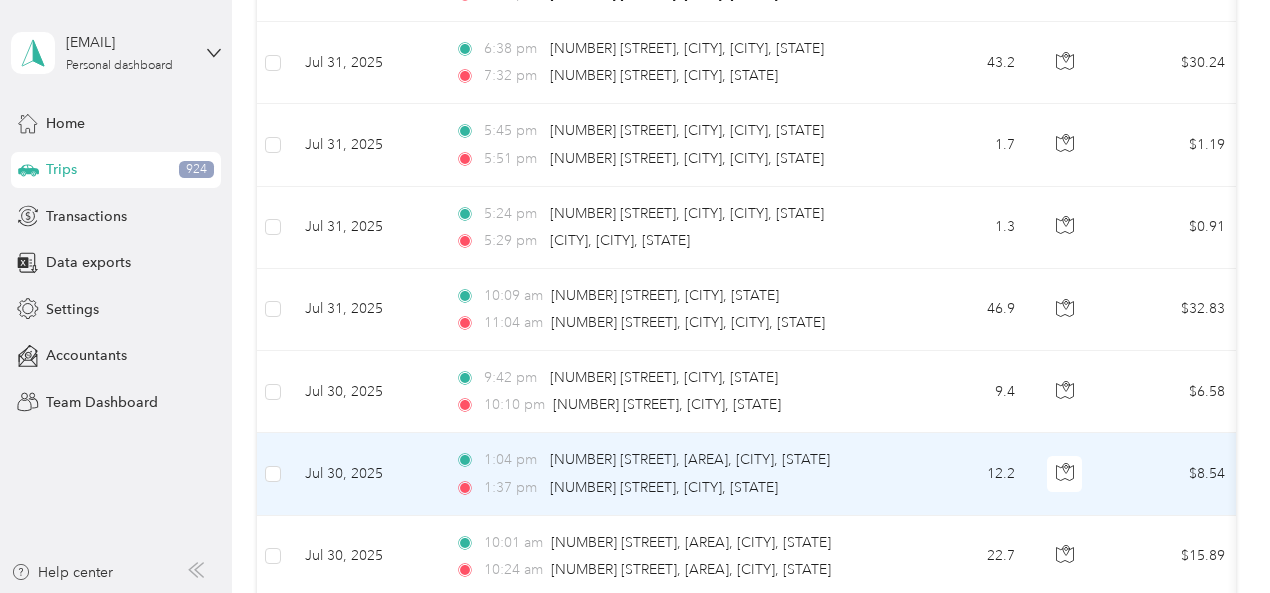 click on "$8.54" at bounding box center (1171, 474) 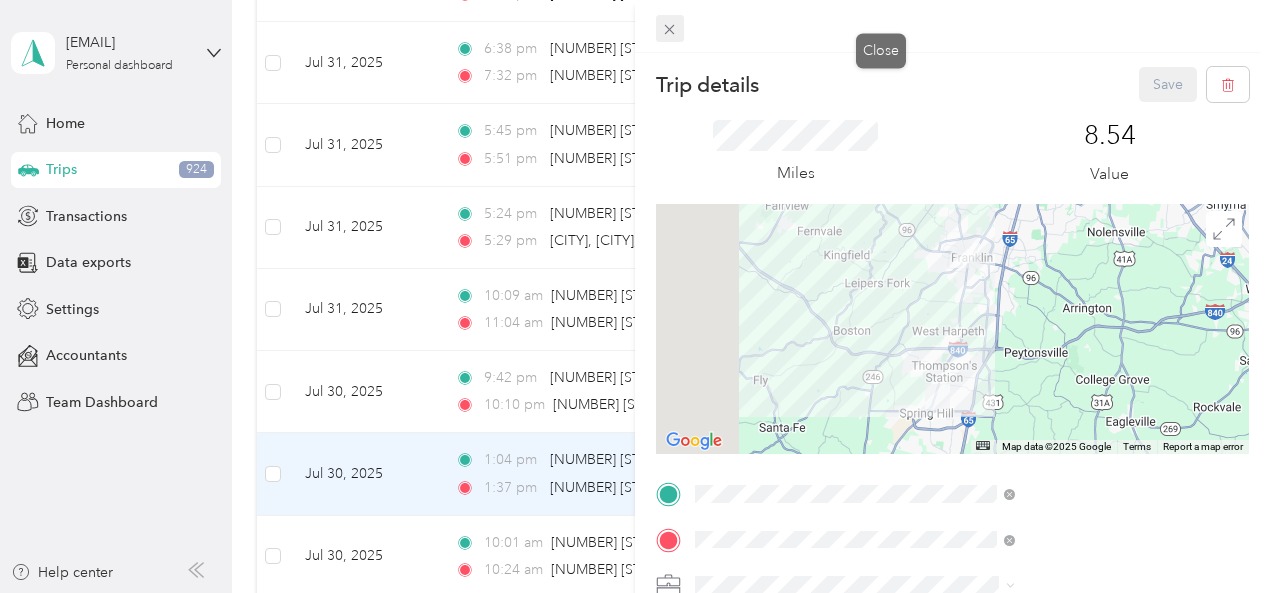 click 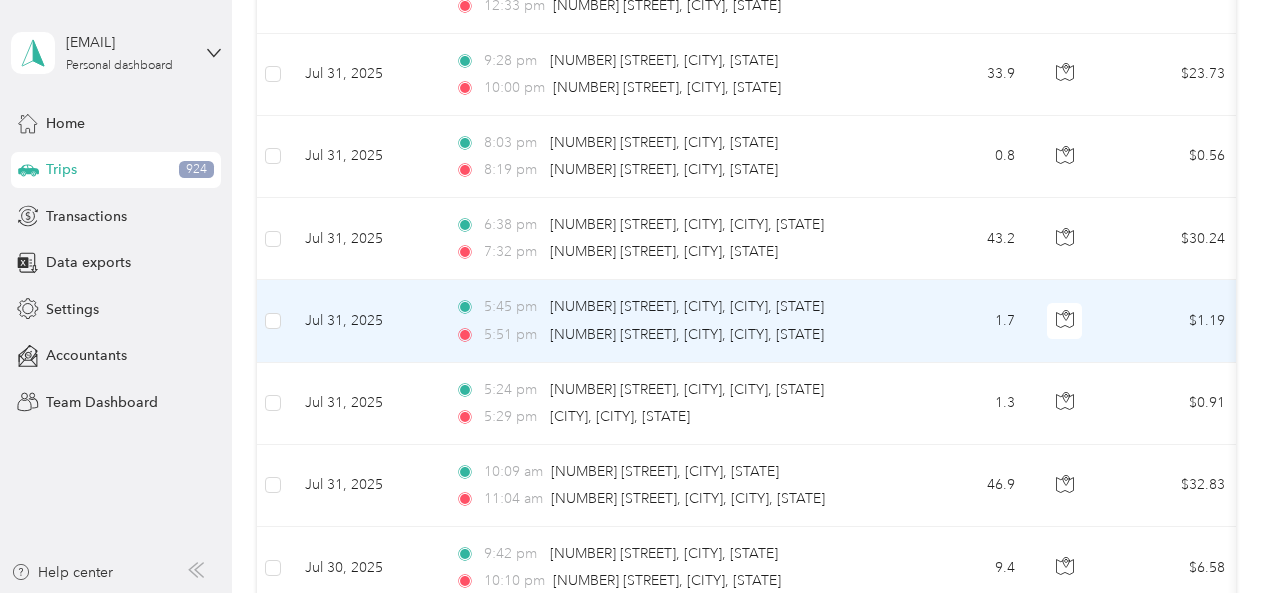 scroll, scrollTop: 1093, scrollLeft: 0, axis: vertical 